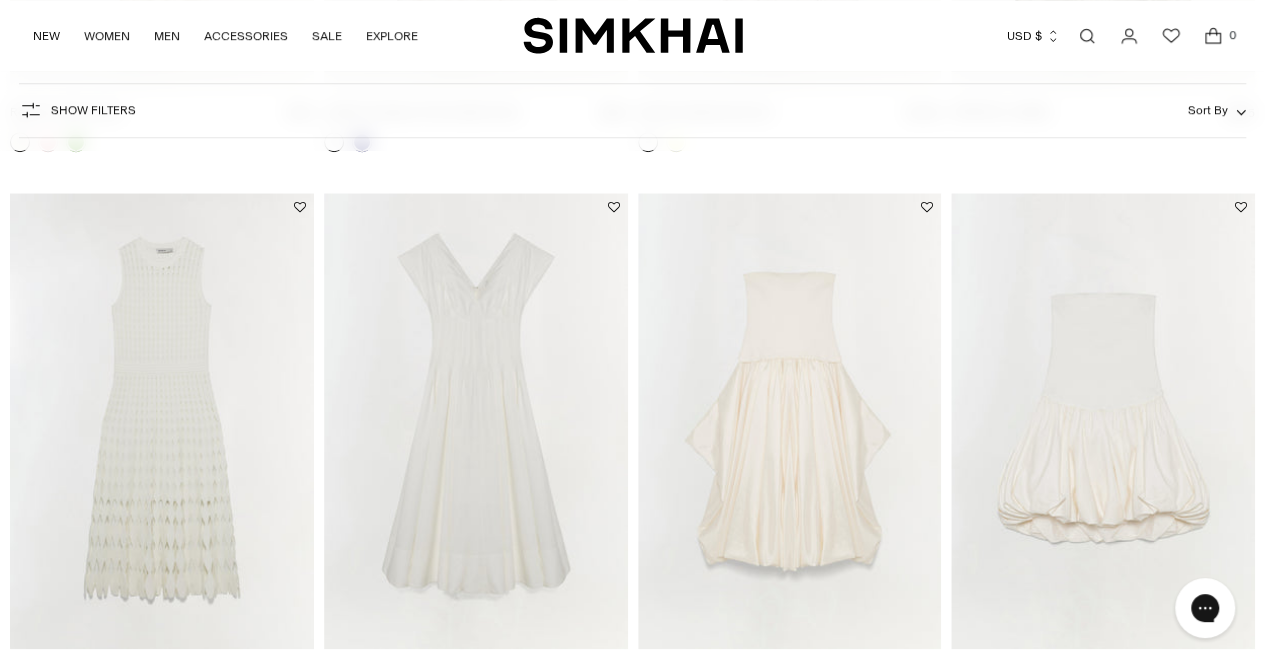 scroll, scrollTop: 0, scrollLeft: 0, axis: both 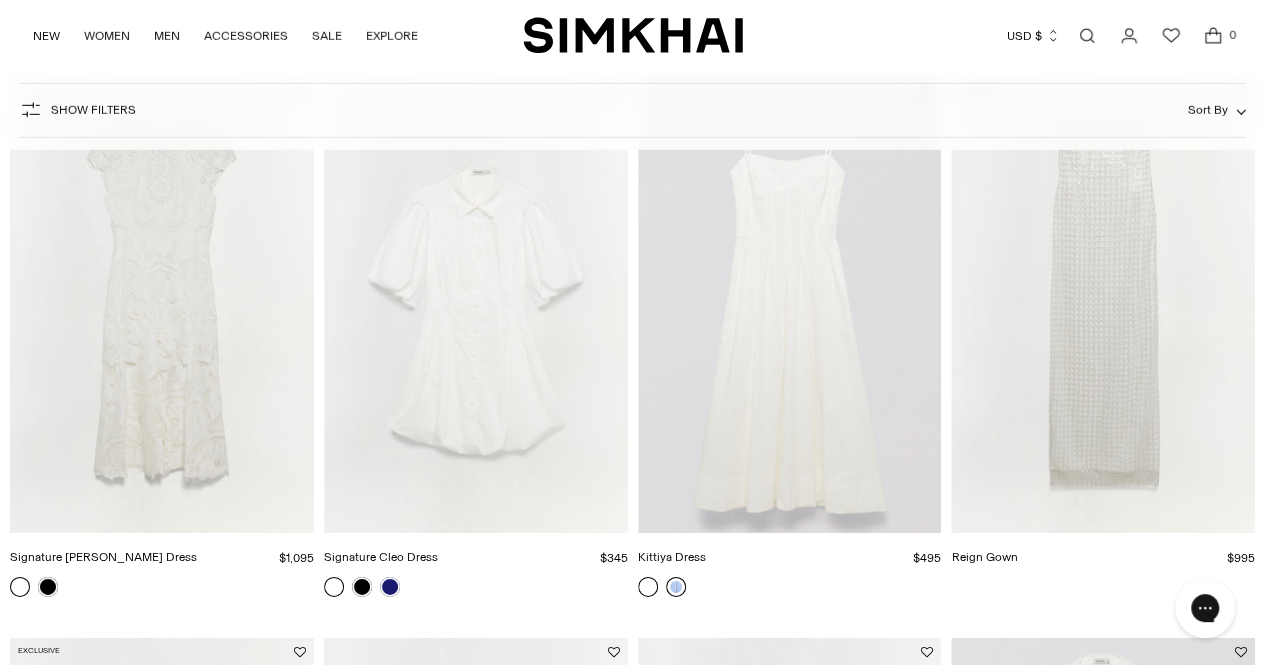 click at bounding box center [676, 587] 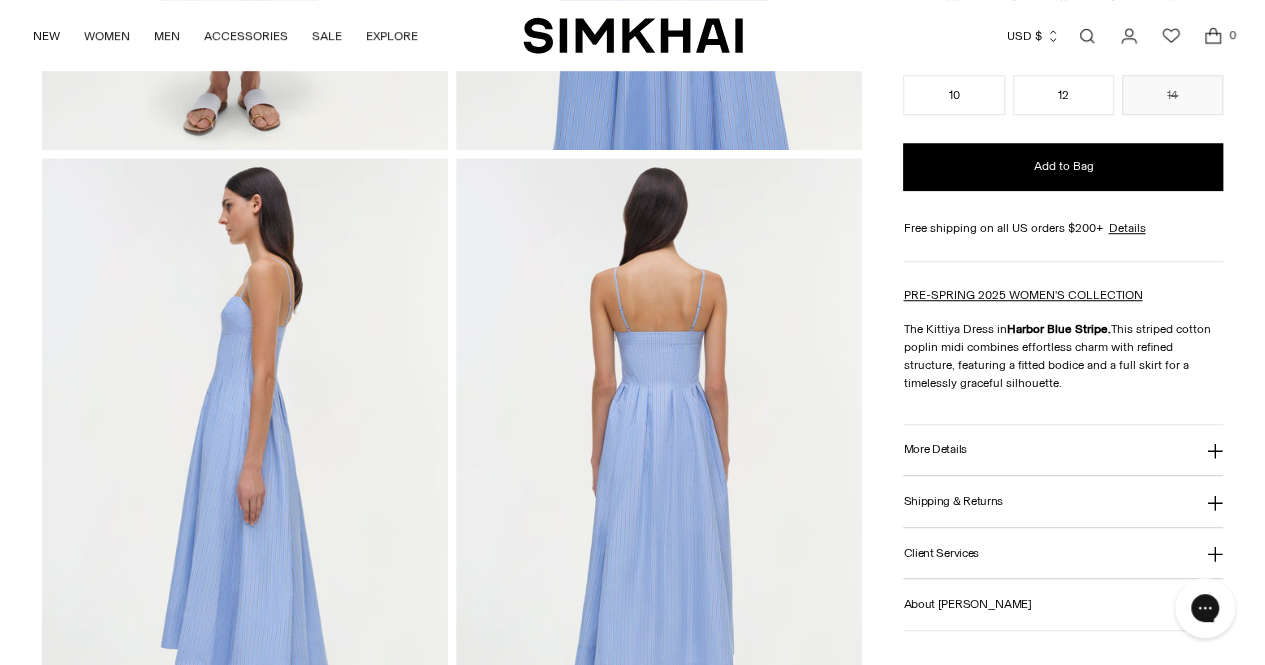 scroll, scrollTop: 0, scrollLeft: 0, axis: both 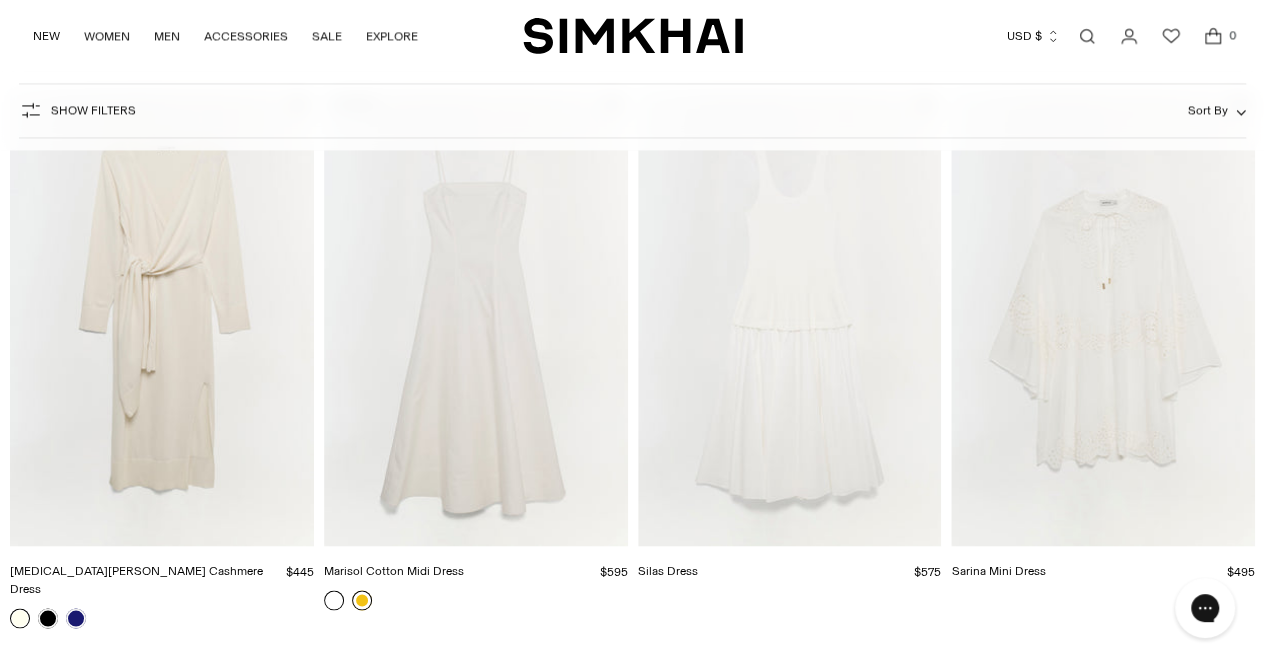 click at bounding box center (362, 600) 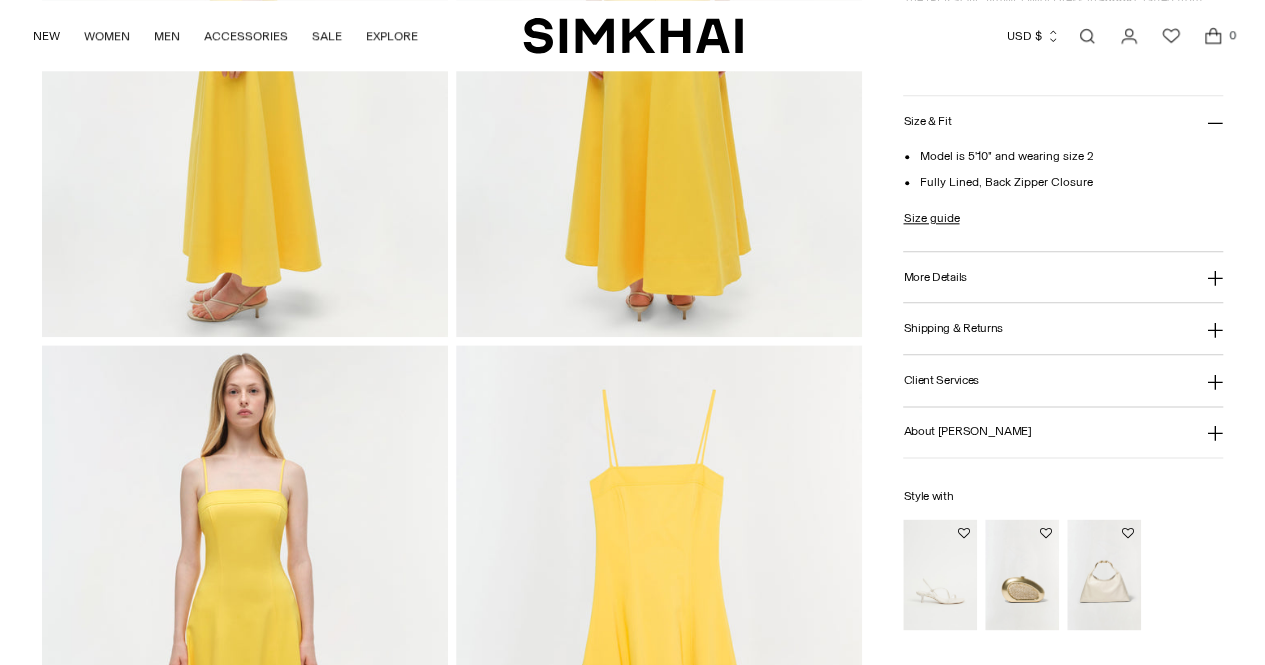 scroll, scrollTop: 1512, scrollLeft: 0, axis: vertical 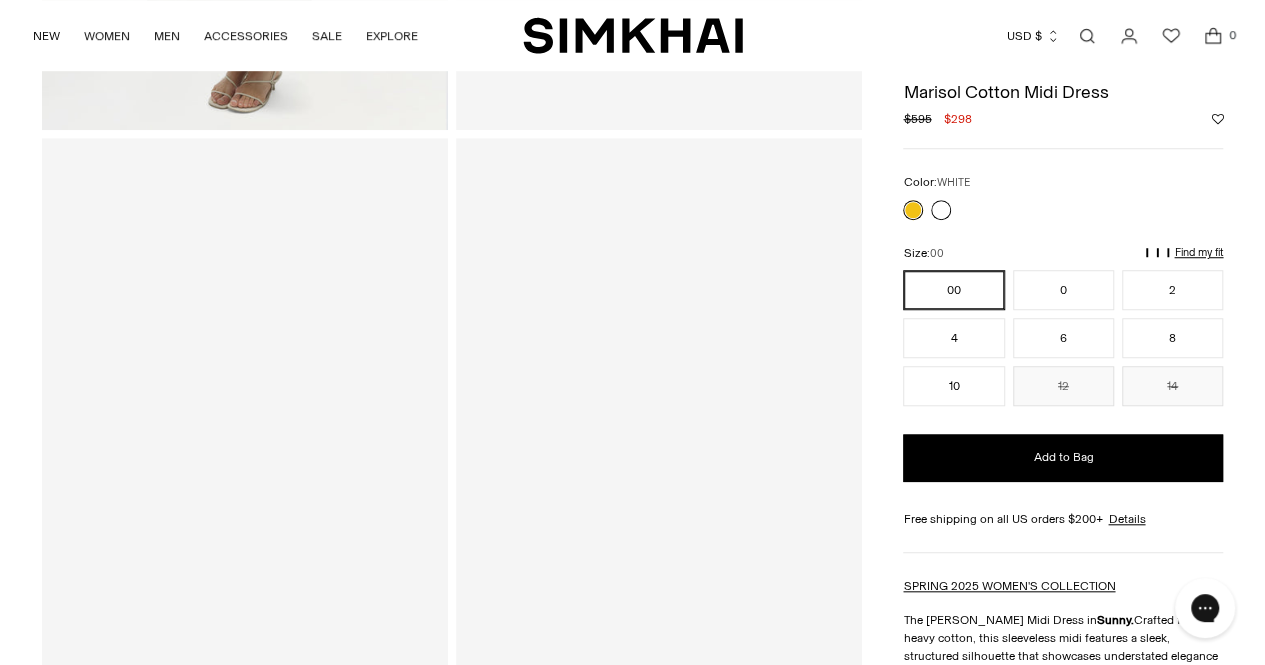 click at bounding box center [941, 210] 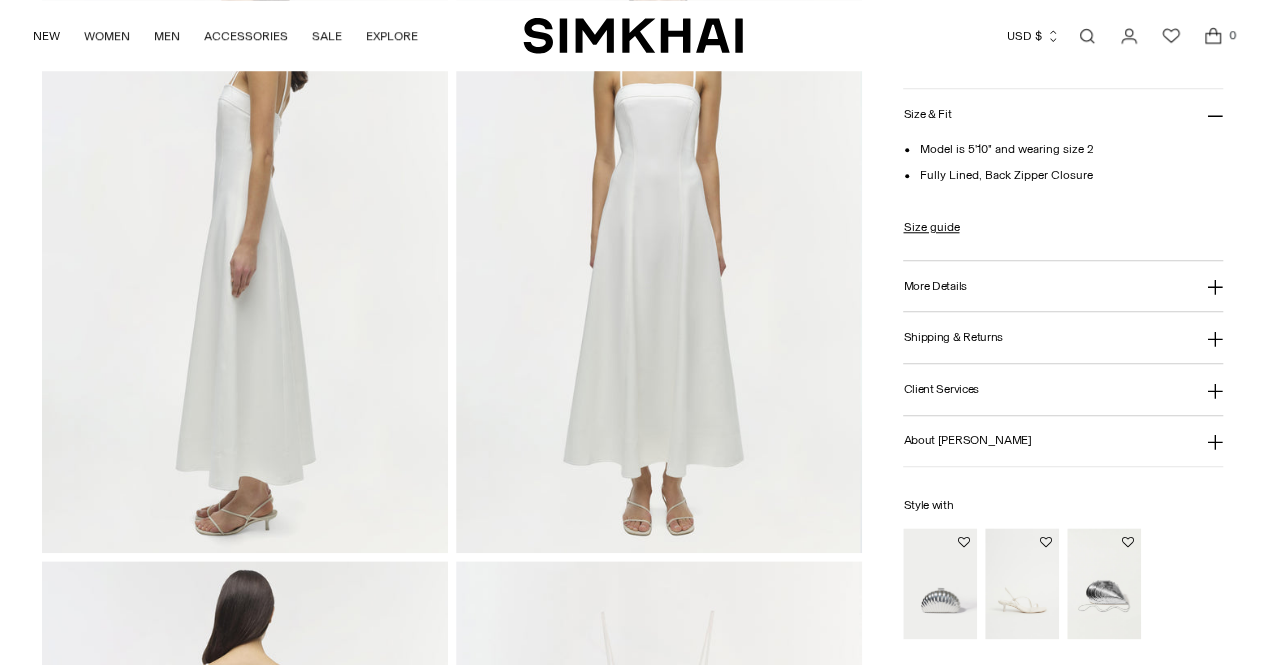 scroll, scrollTop: 0, scrollLeft: 0, axis: both 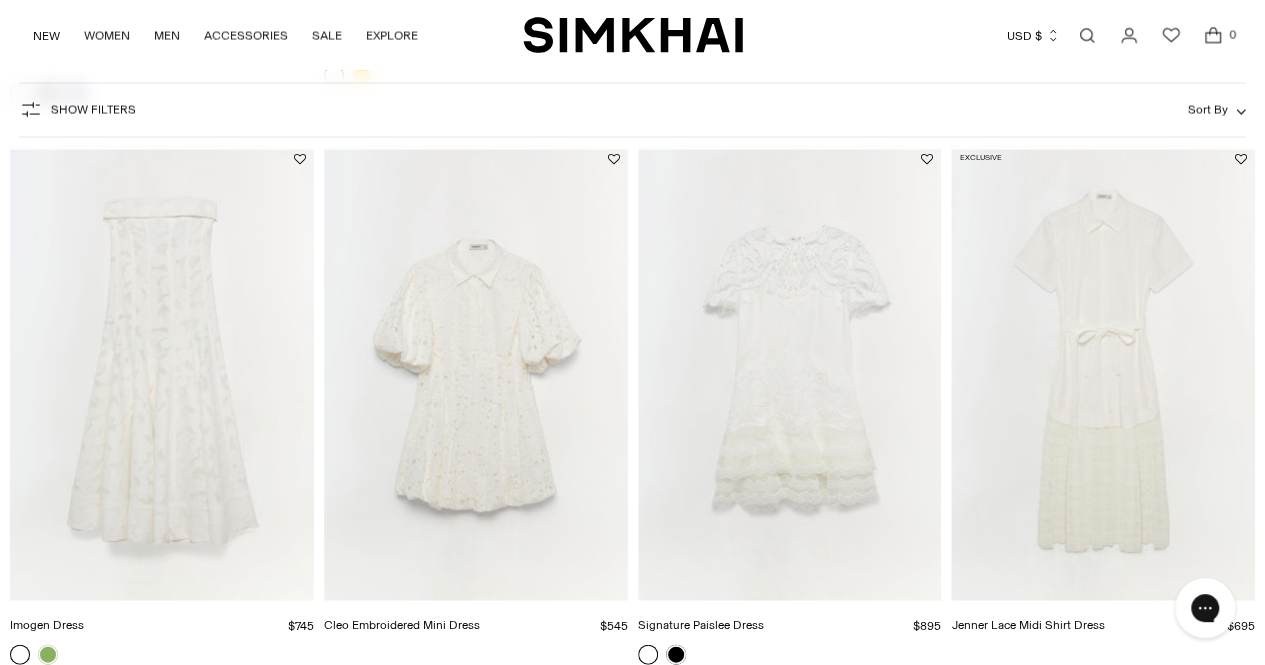 click at bounding box center [0, 0] 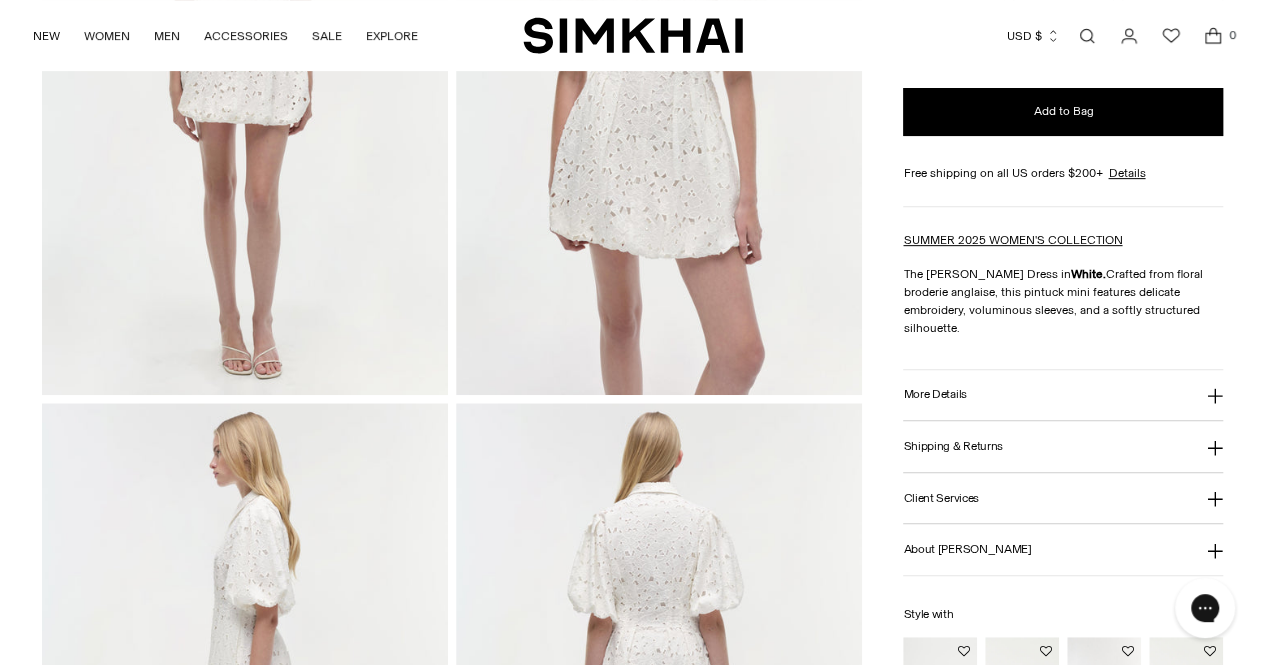 scroll, scrollTop: 478, scrollLeft: 0, axis: vertical 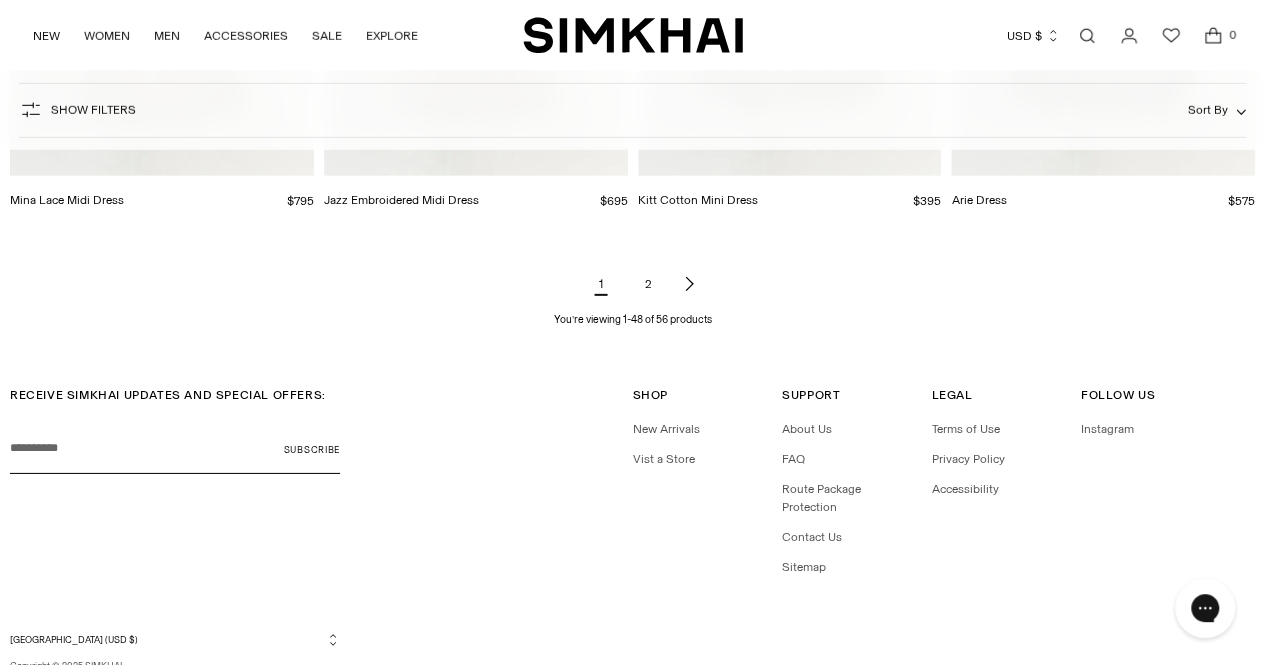 click on "2" at bounding box center [649, 284] 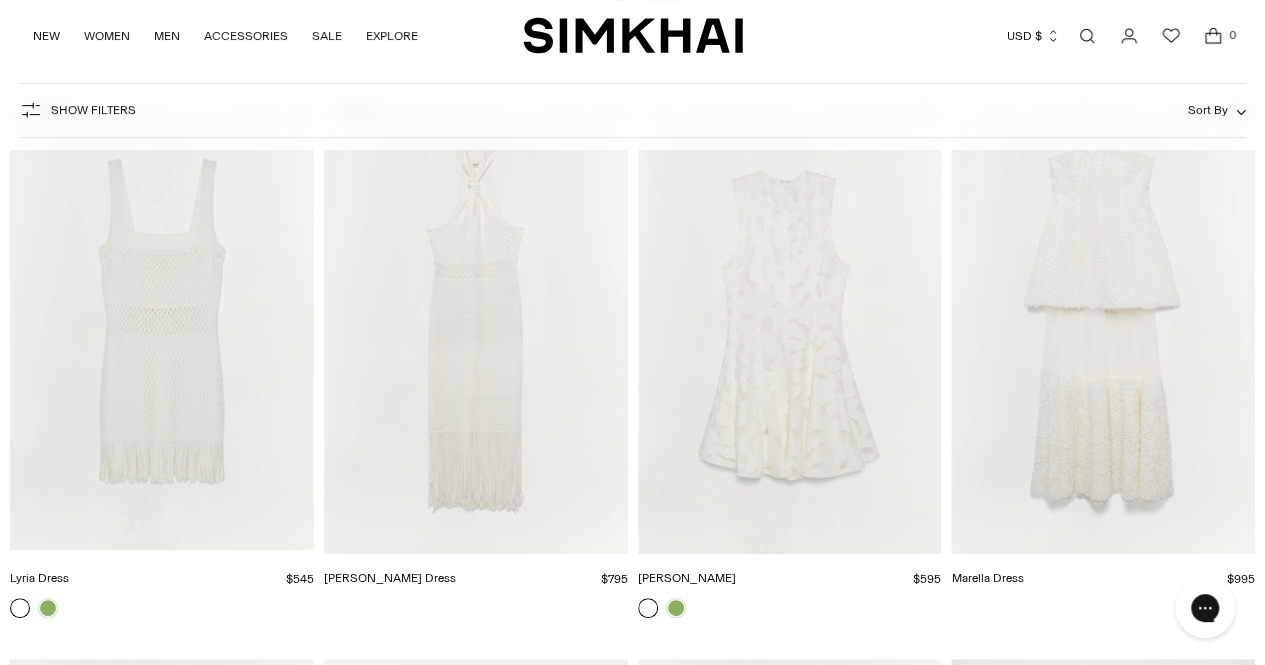 scroll, scrollTop: 0, scrollLeft: 0, axis: both 